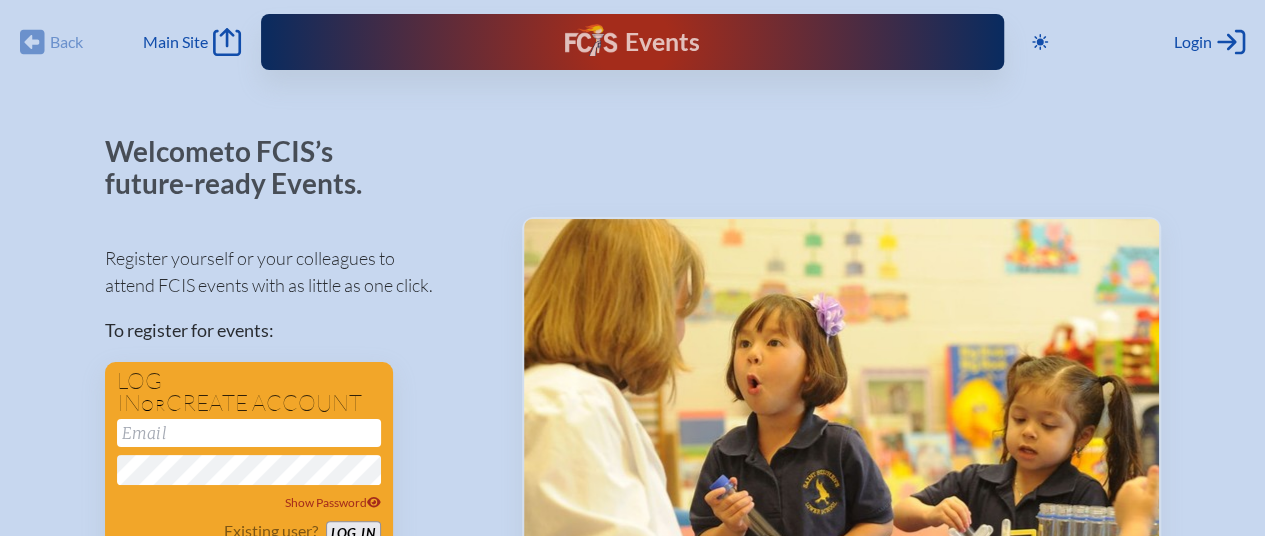 scroll, scrollTop: 1, scrollLeft: 0, axis: vertical 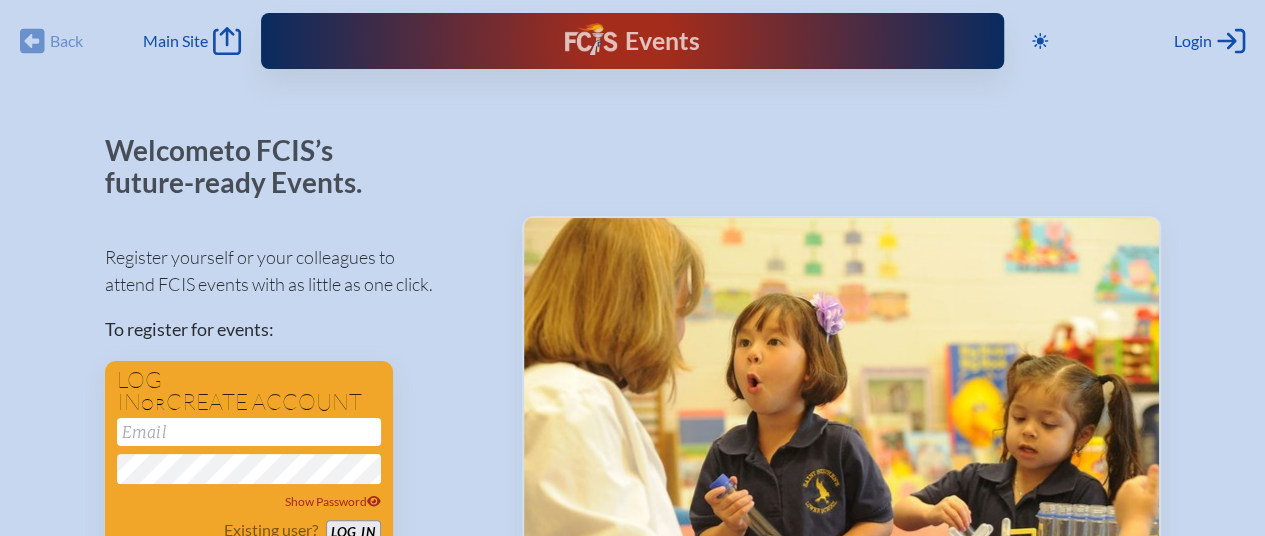 click on "Events" at bounding box center (632, 41) 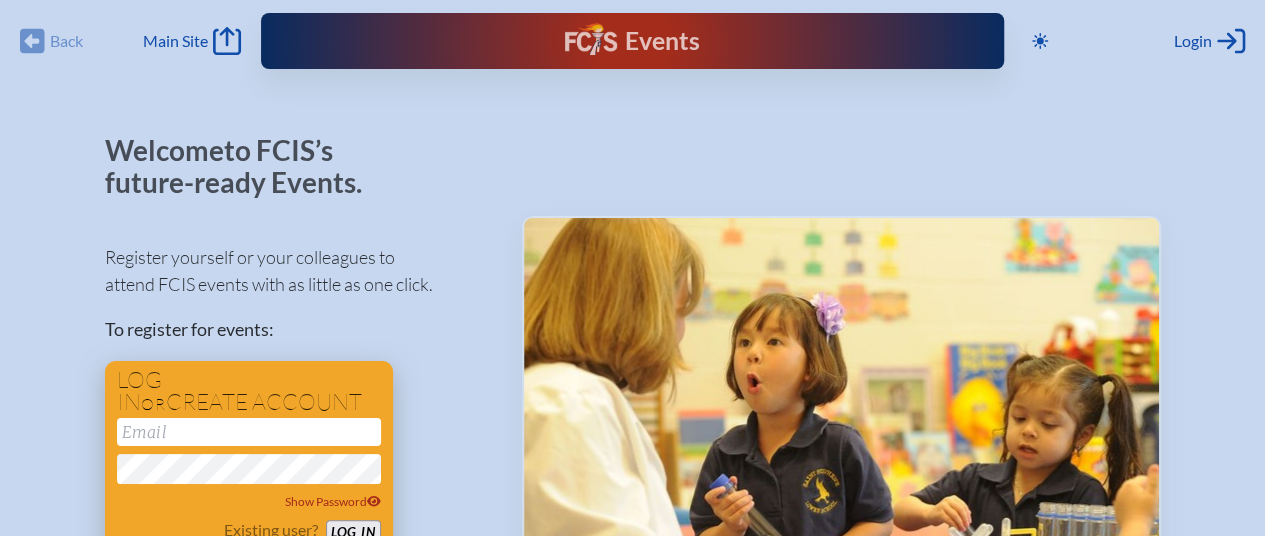 click at bounding box center [249, 432] 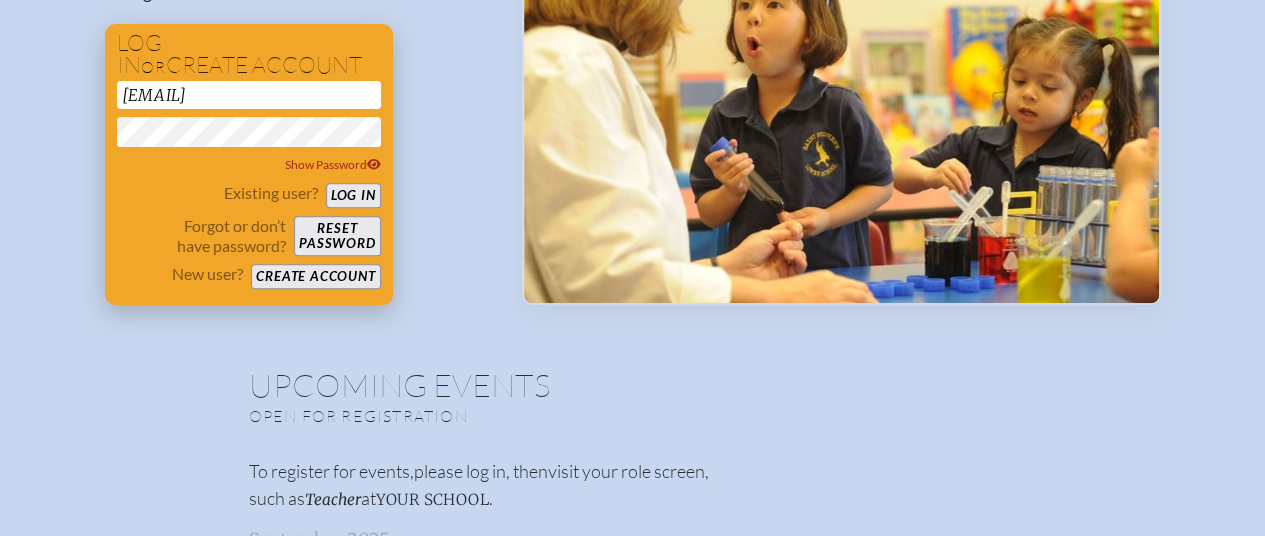 scroll, scrollTop: 339, scrollLeft: 0, axis: vertical 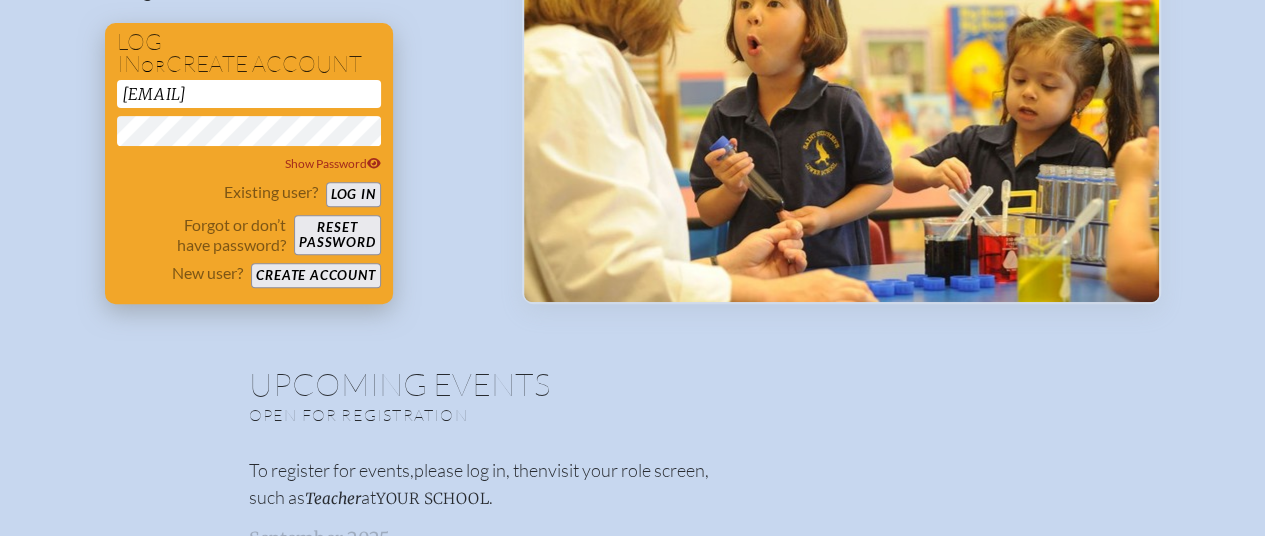 click on "Reset password" at bounding box center (337, 235) 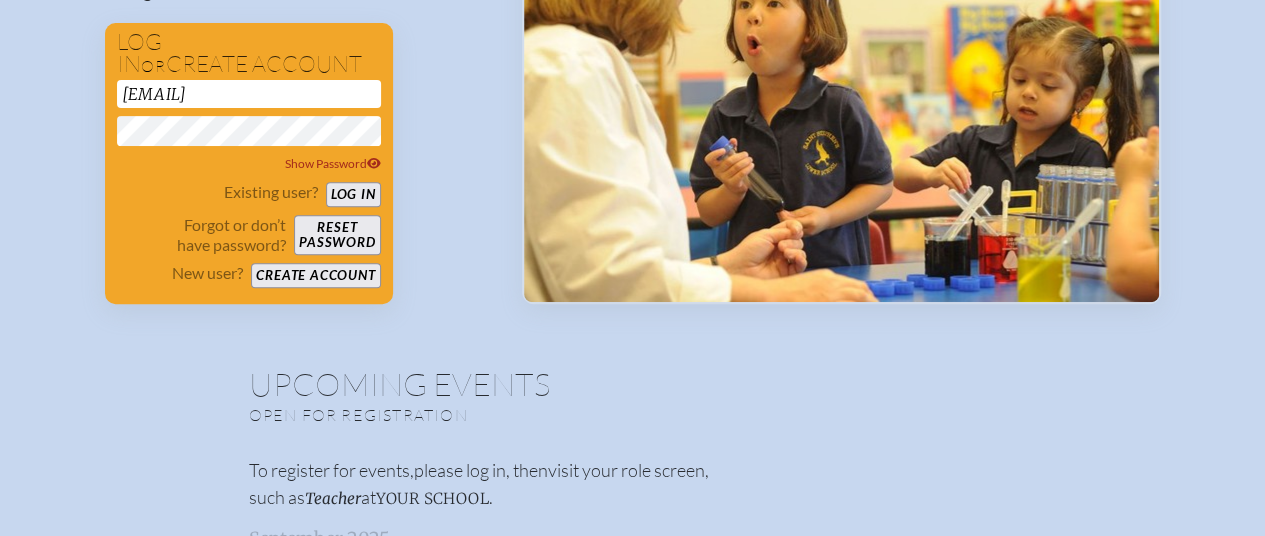 scroll, scrollTop: 428, scrollLeft: 0, axis: vertical 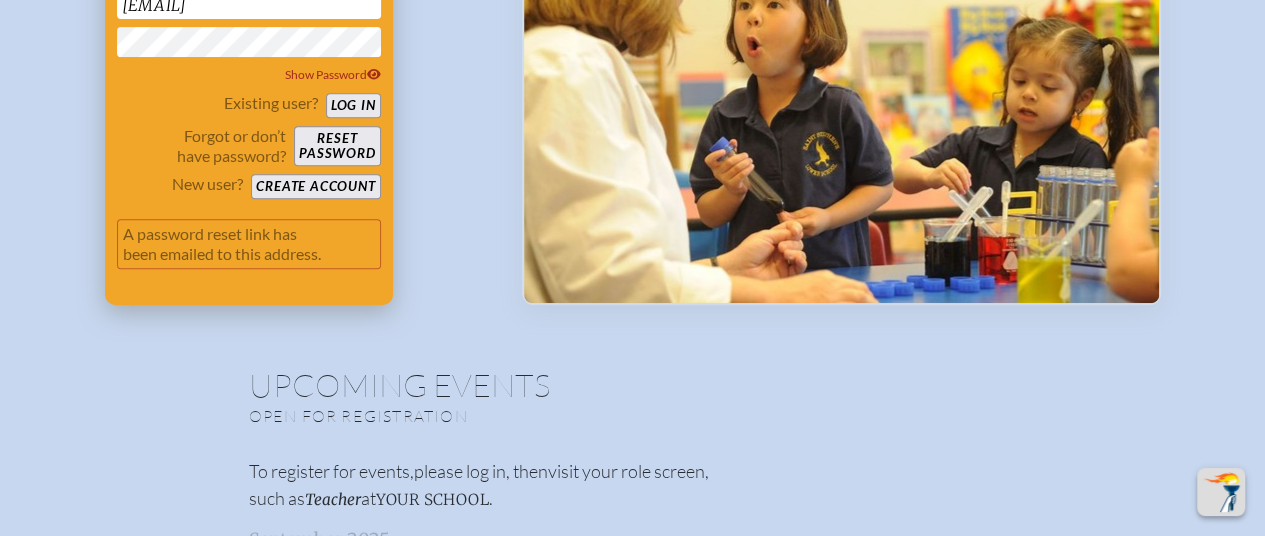 click on "Reset password" at bounding box center (337, 146) 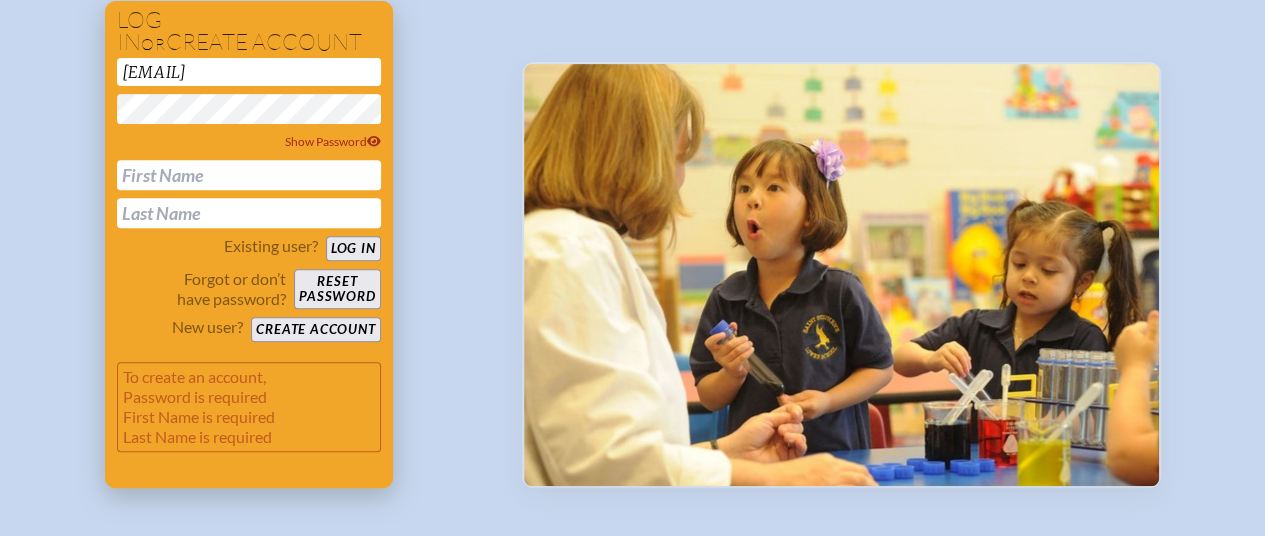 scroll, scrollTop: 345, scrollLeft: 0, axis: vertical 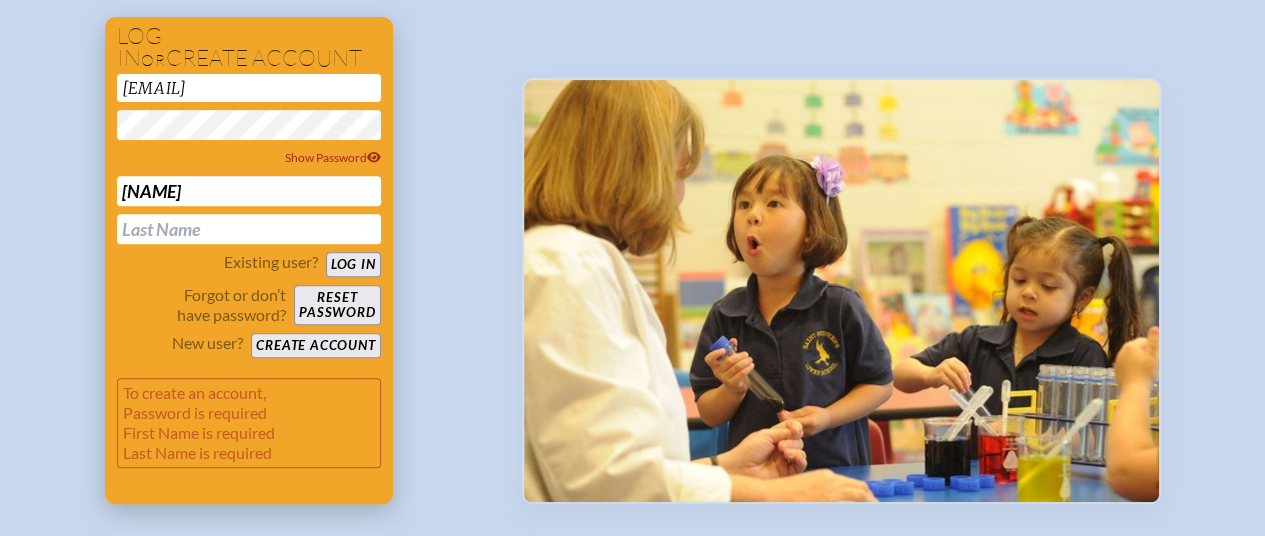 type on "ELeni" 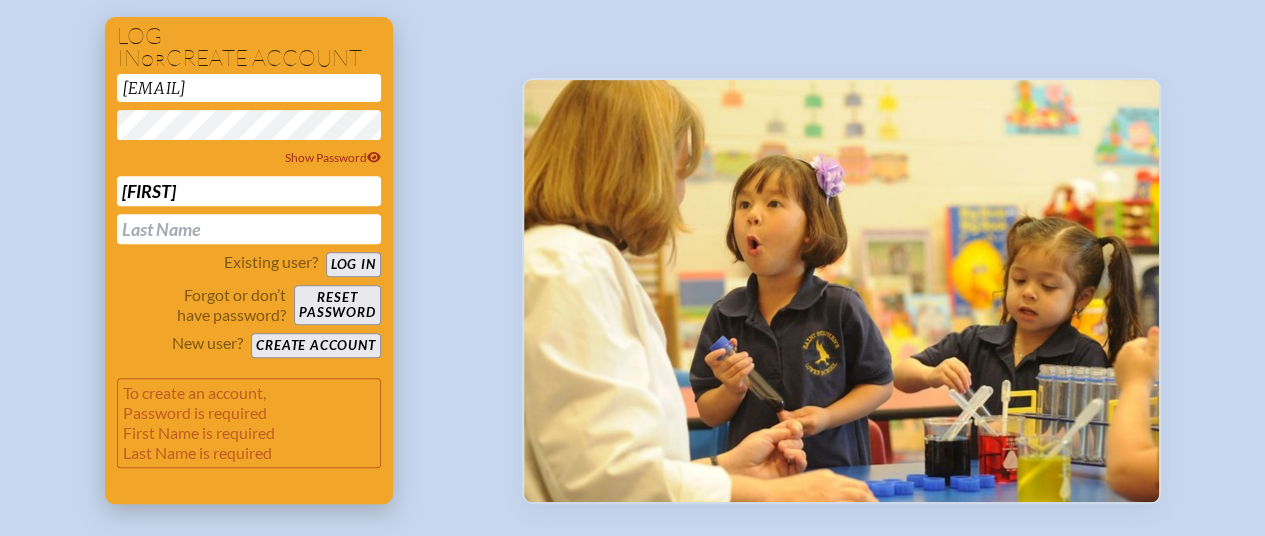 type on "[FIRST]" 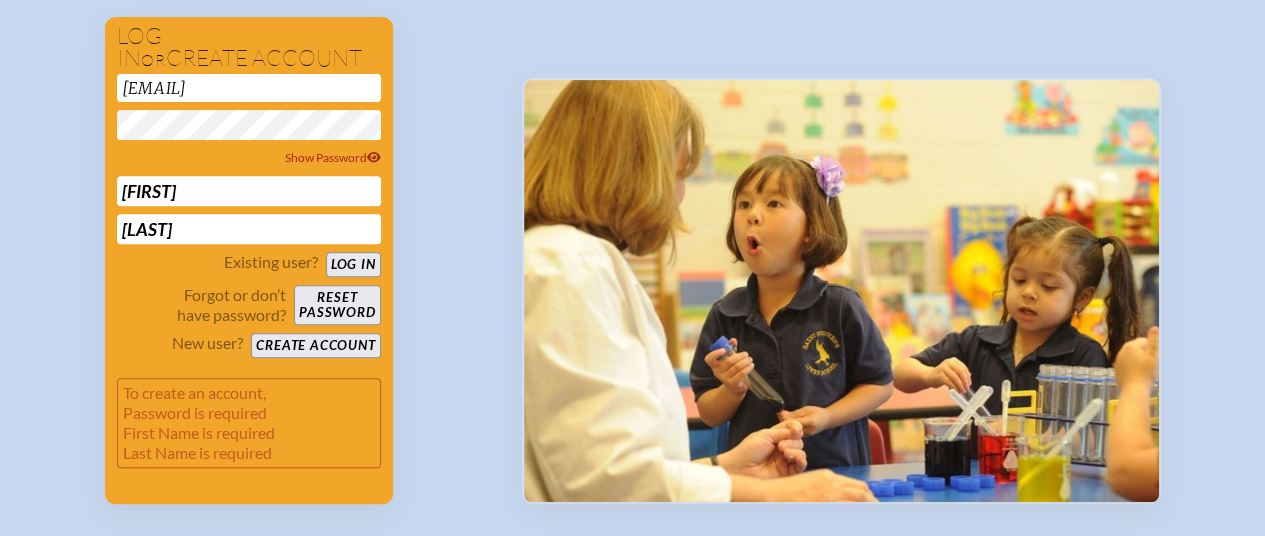 type on "[LAST]" 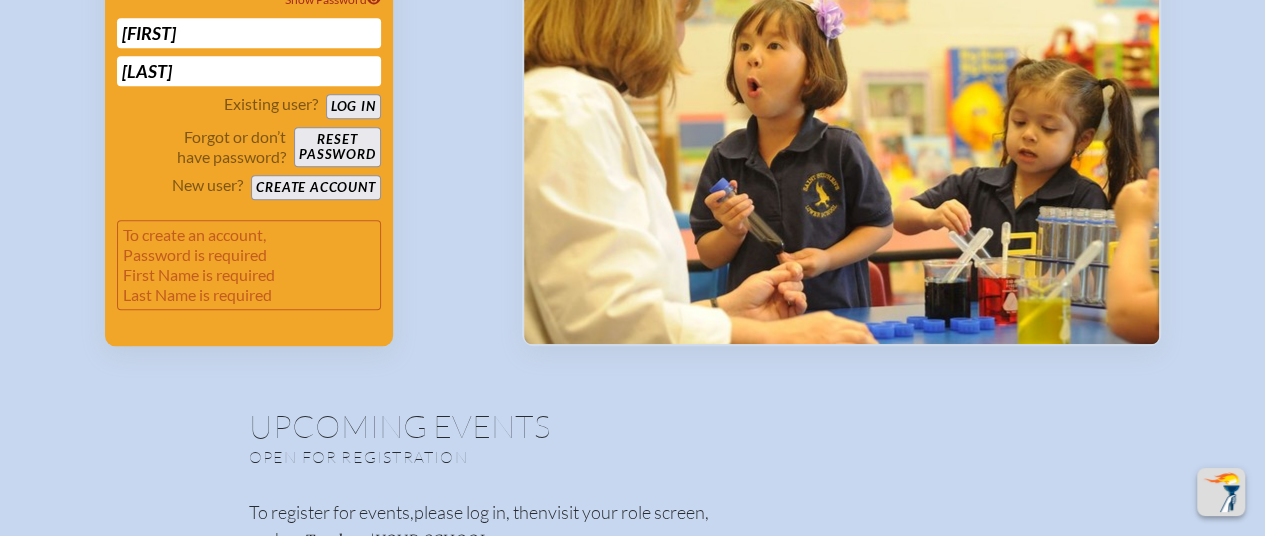 scroll, scrollTop: 504, scrollLeft: 0, axis: vertical 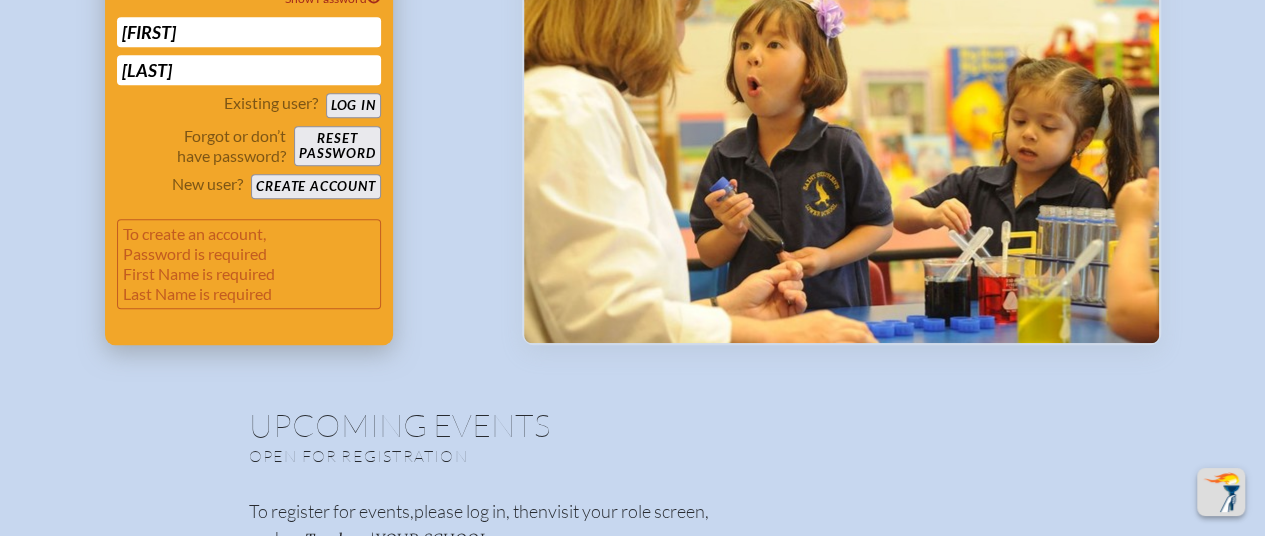 click on "Create account" at bounding box center [315, 186] 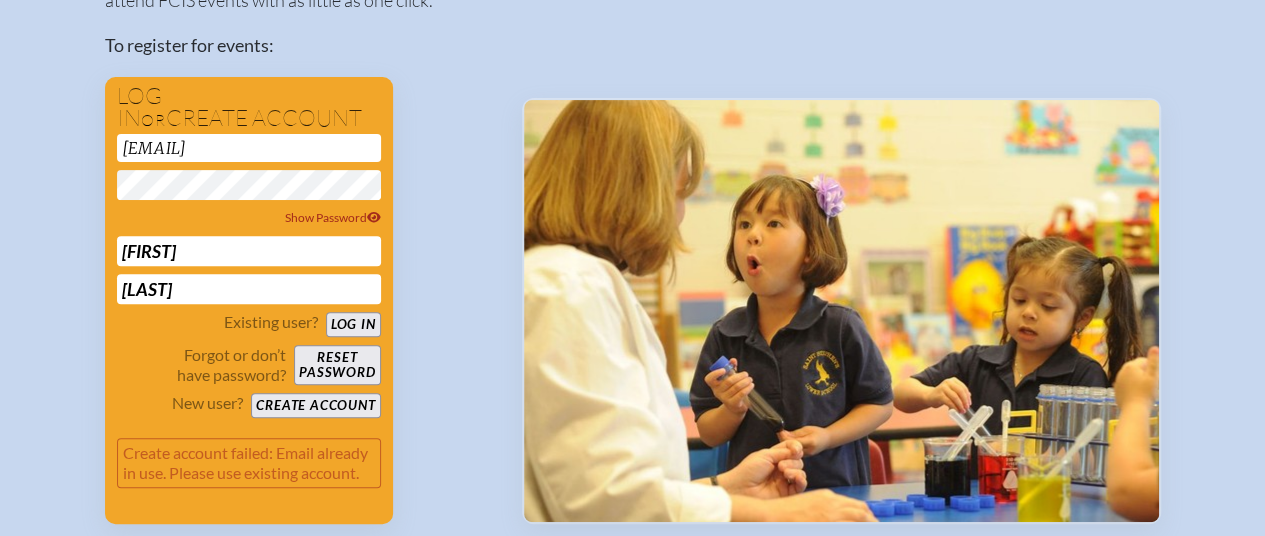 scroll, scrollTop: 291, scrollLeft: 0, axis: vertical 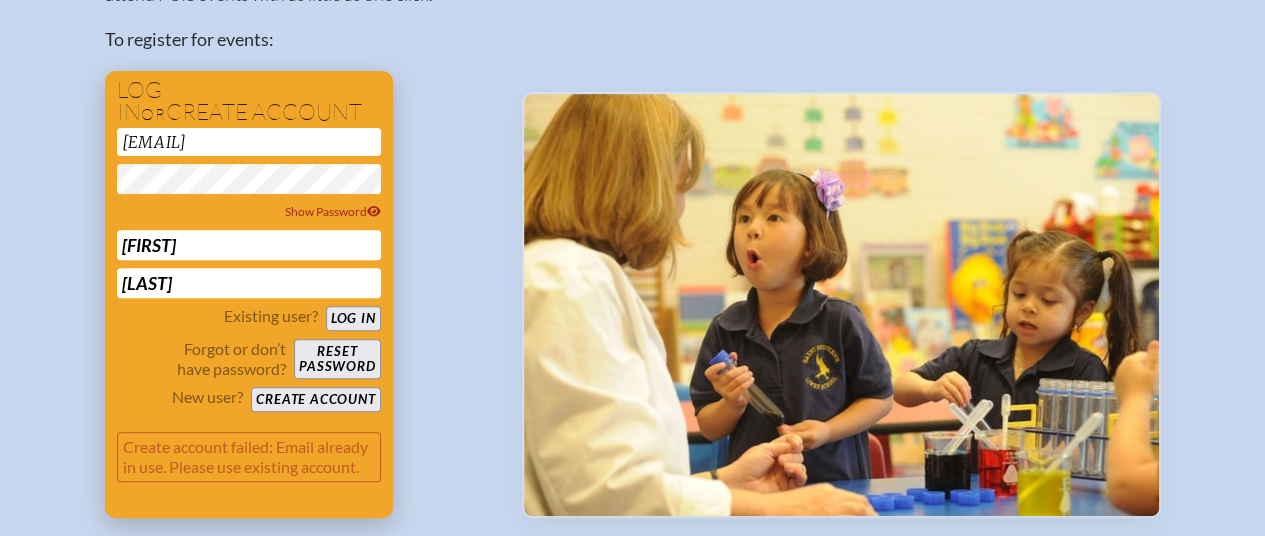 click on "Reset password" at bounding box center (337, 359) 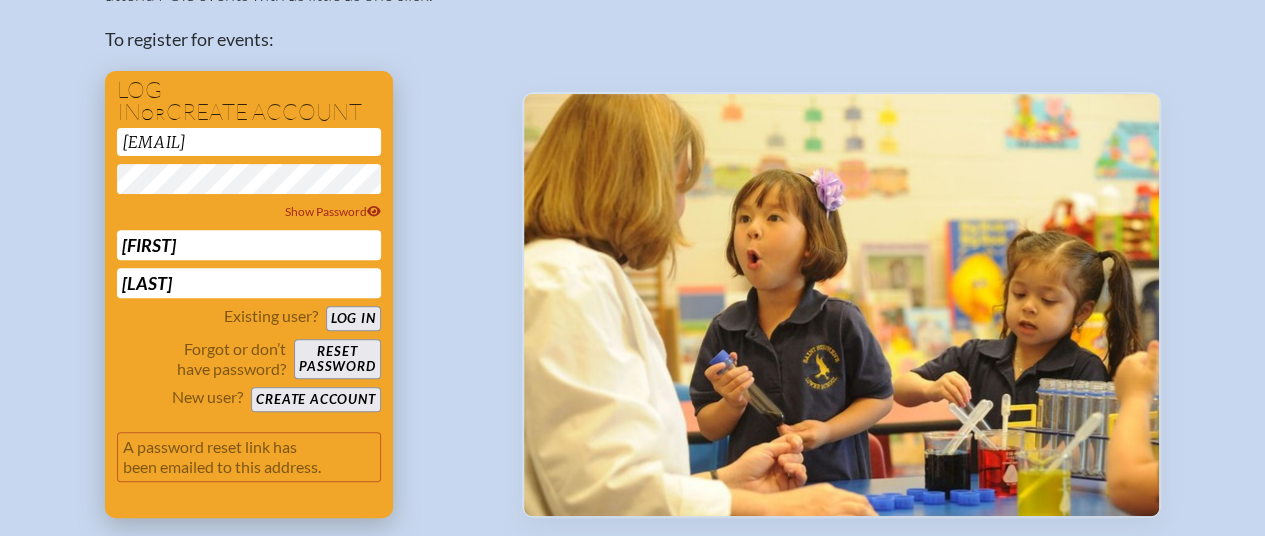 click on "Reset password" at bounding box center (337, 359) 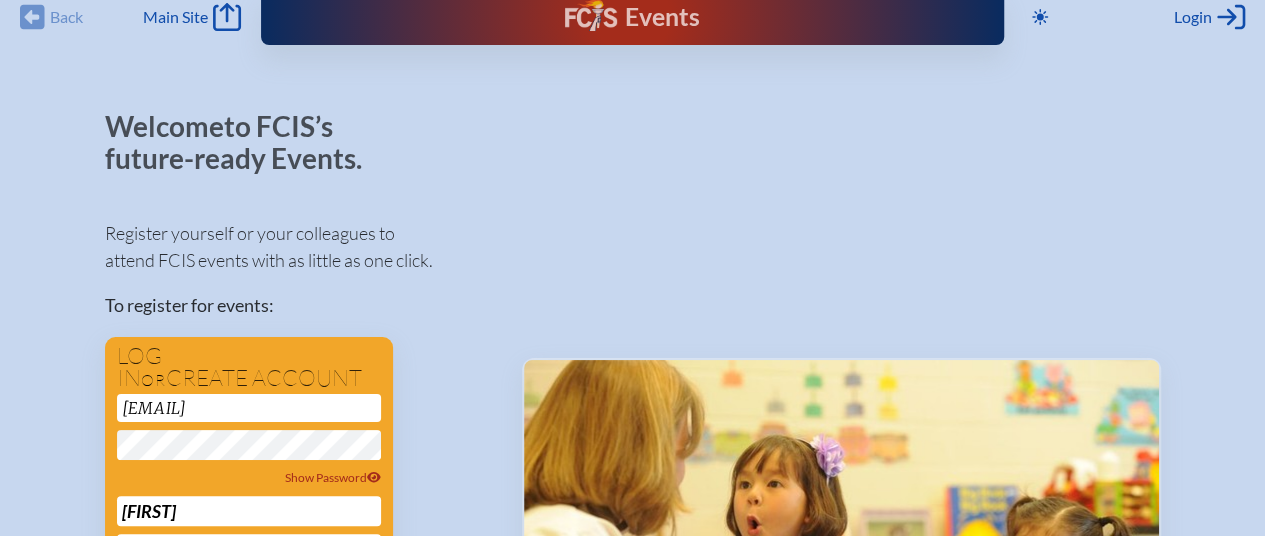 scroll, scrollTop: 0, scrollLeft: 0, axis: both 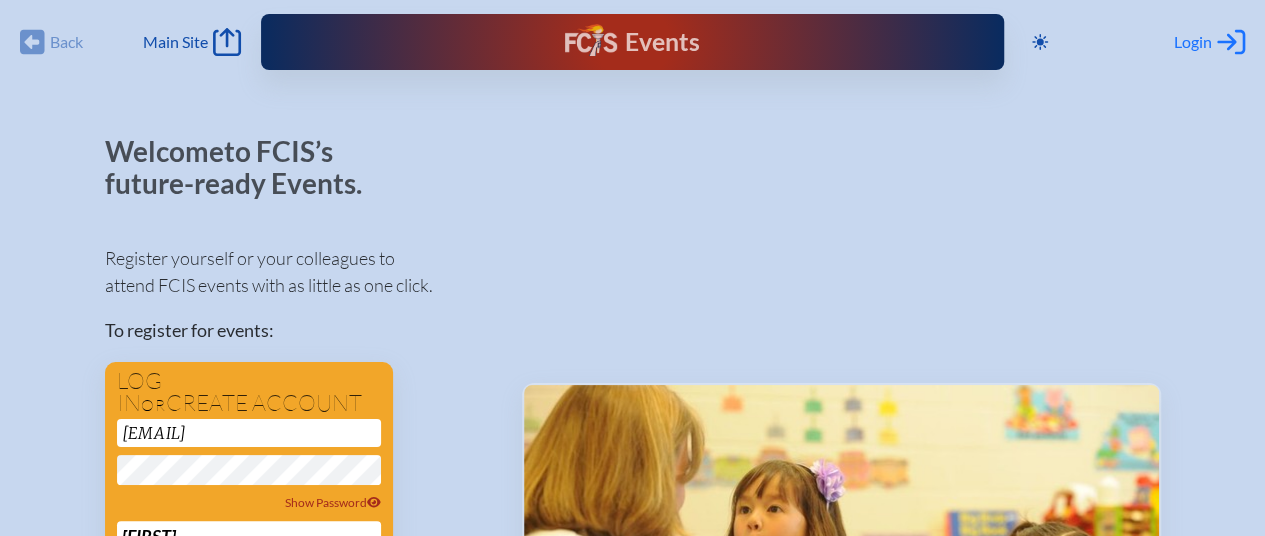 click on "Login" at bounding box center (1193, 42) 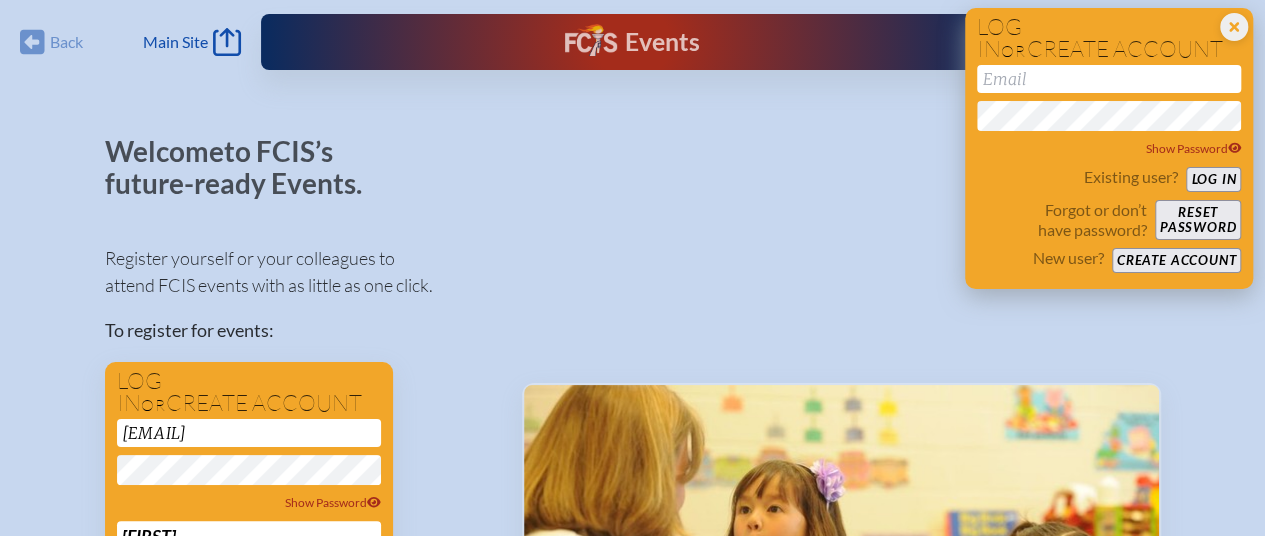 click at bounding box center (1109, 79) 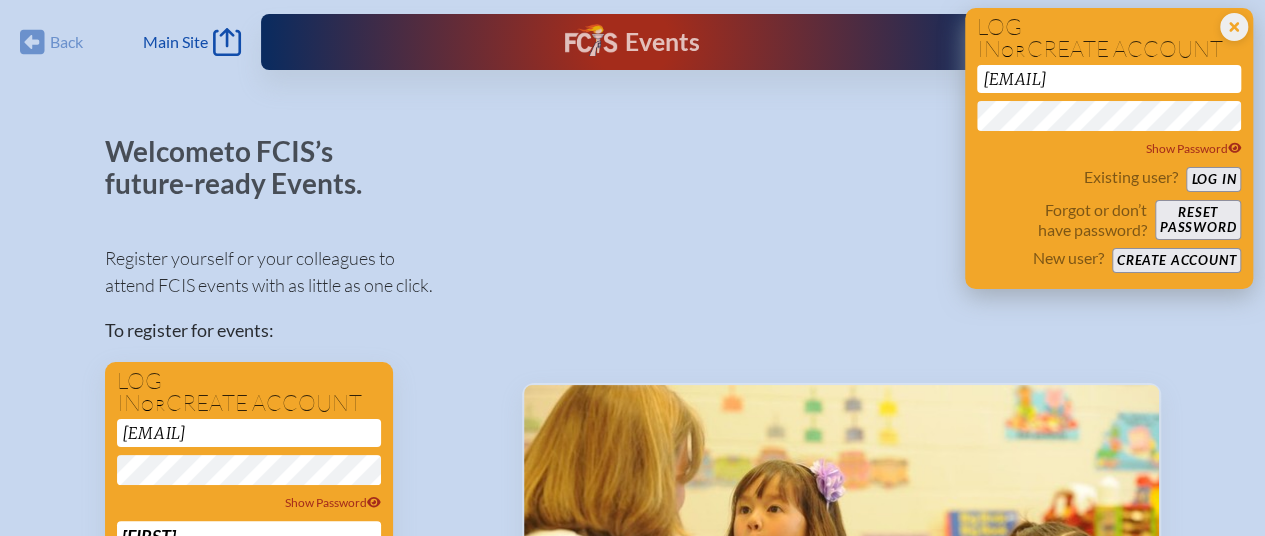 click on "Log in" at bounding box center (1213, 179) 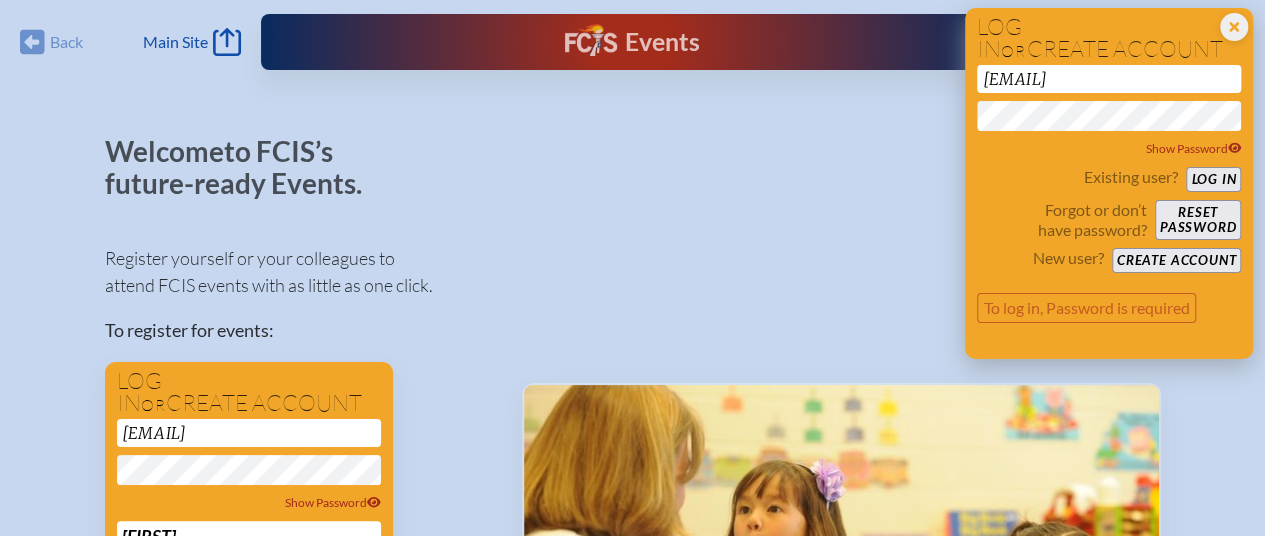 click on "Log in" at bounding box center [1213, 179] 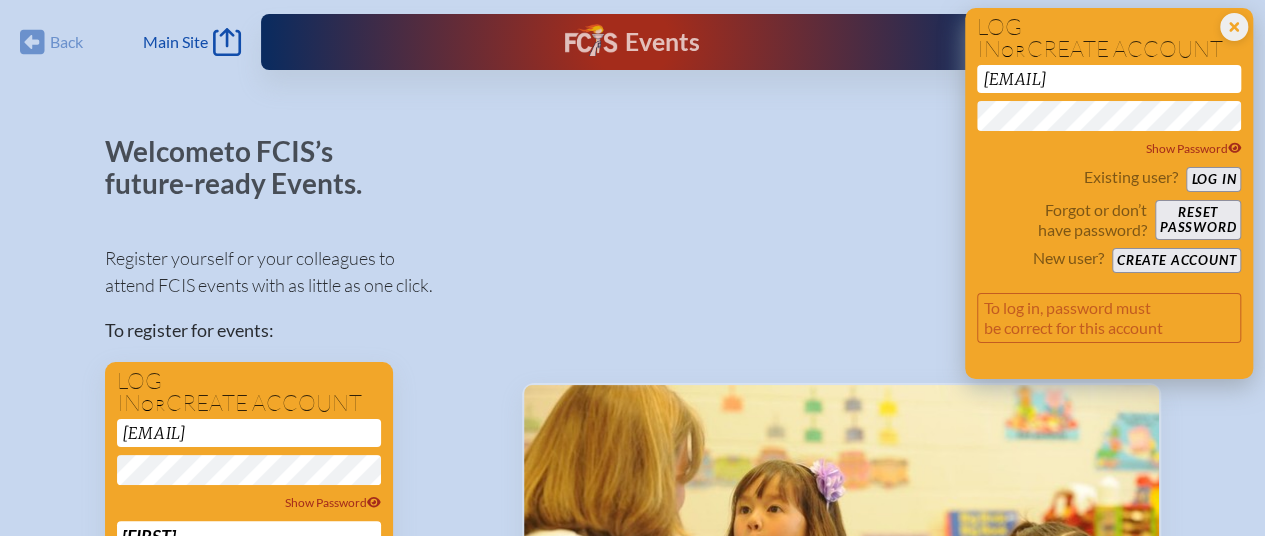 click on "Log in" at bounding box center [1213, 179] 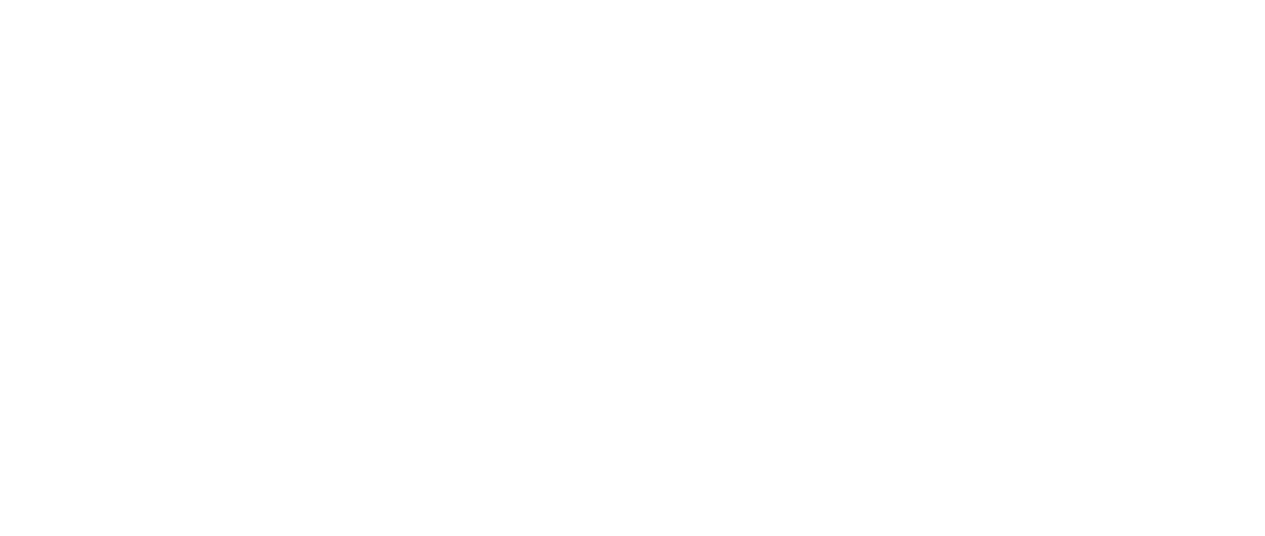 scroll, scrollTop: 0, scrollLeft: 0, axis: both 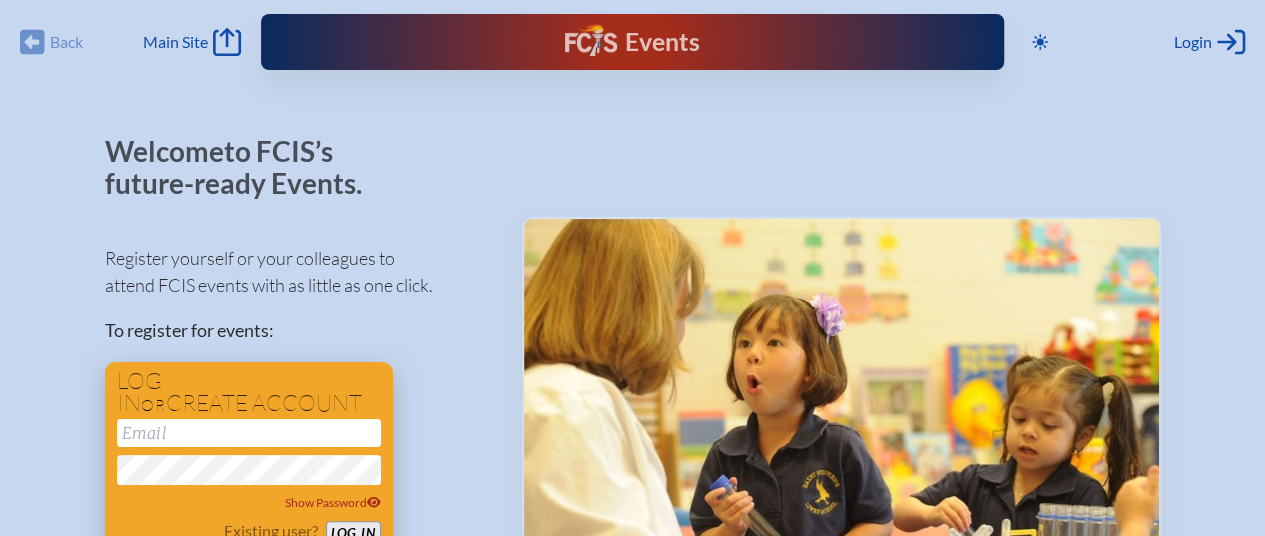 click at bounding box center (249, 433) 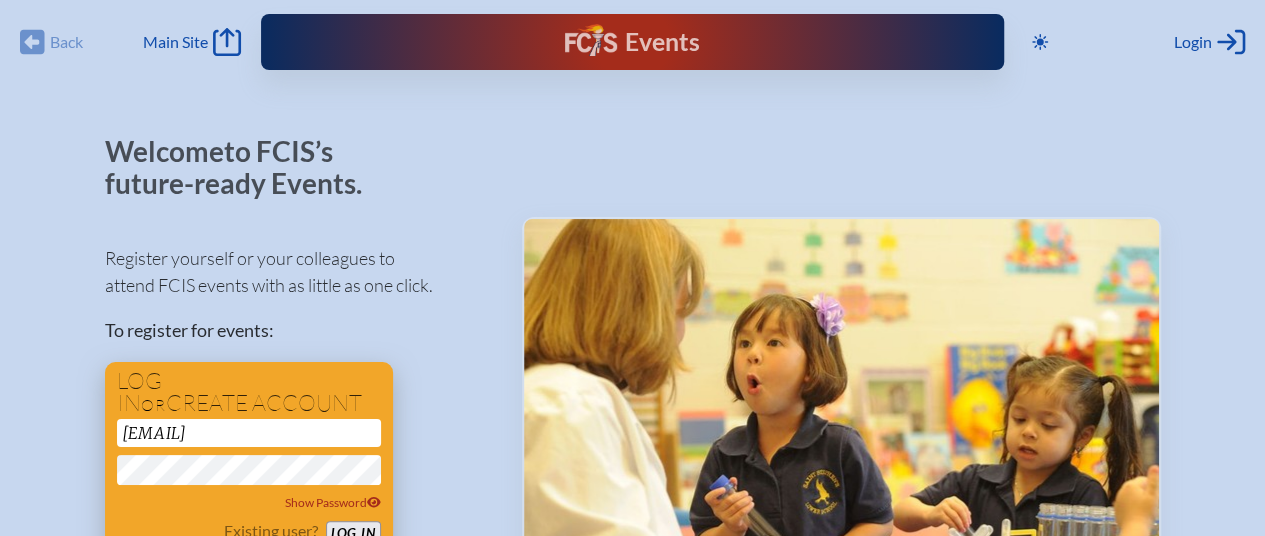 scroll, scrollTop: 167, scrollLeft: 0, axis: vertical 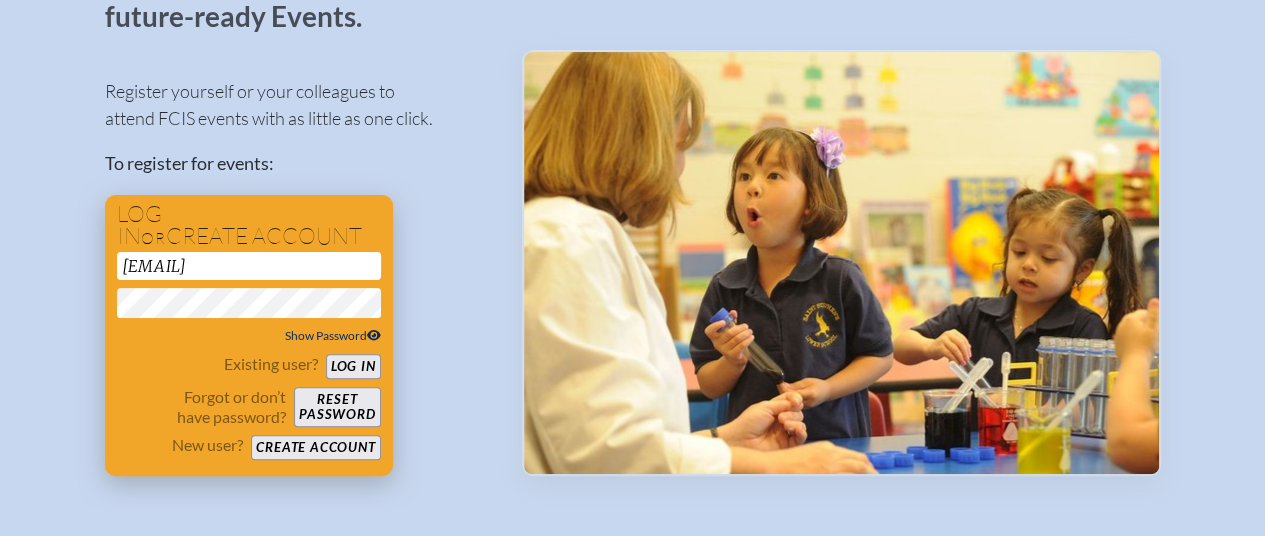 click 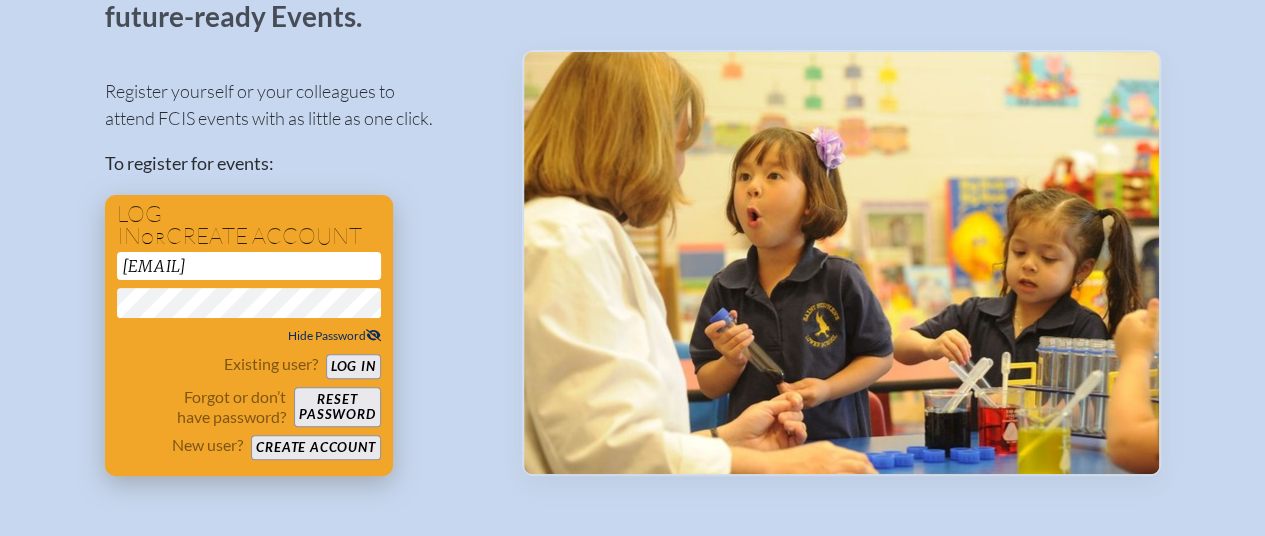 click on "Log in" at bounding box center (353, 366) 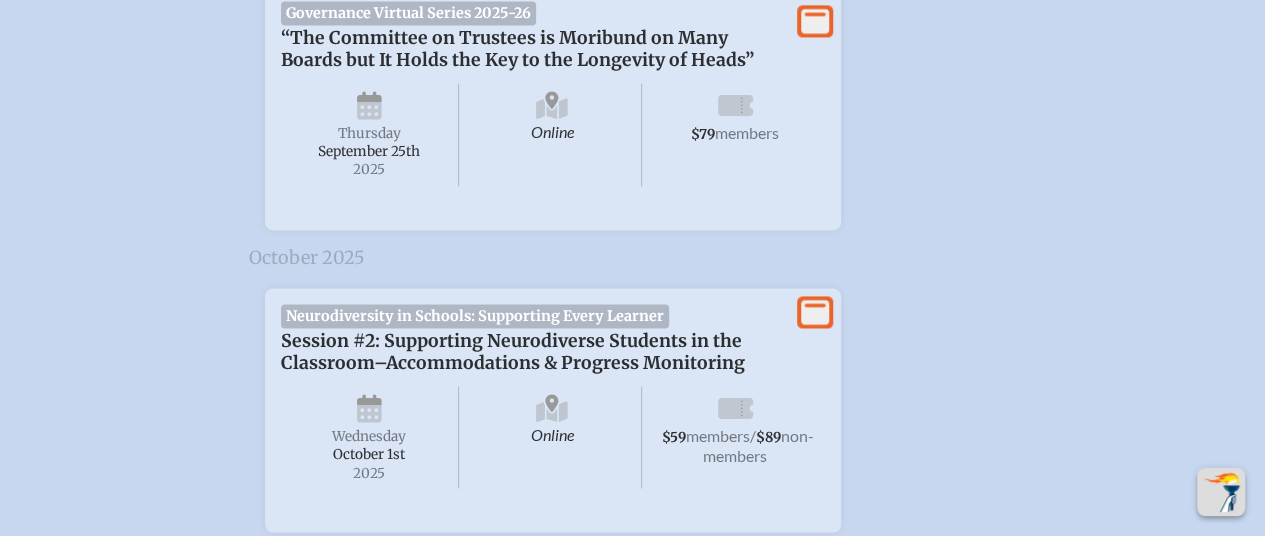 scroll, scrollTop: 1458, scrollLeft: 2, axis: both 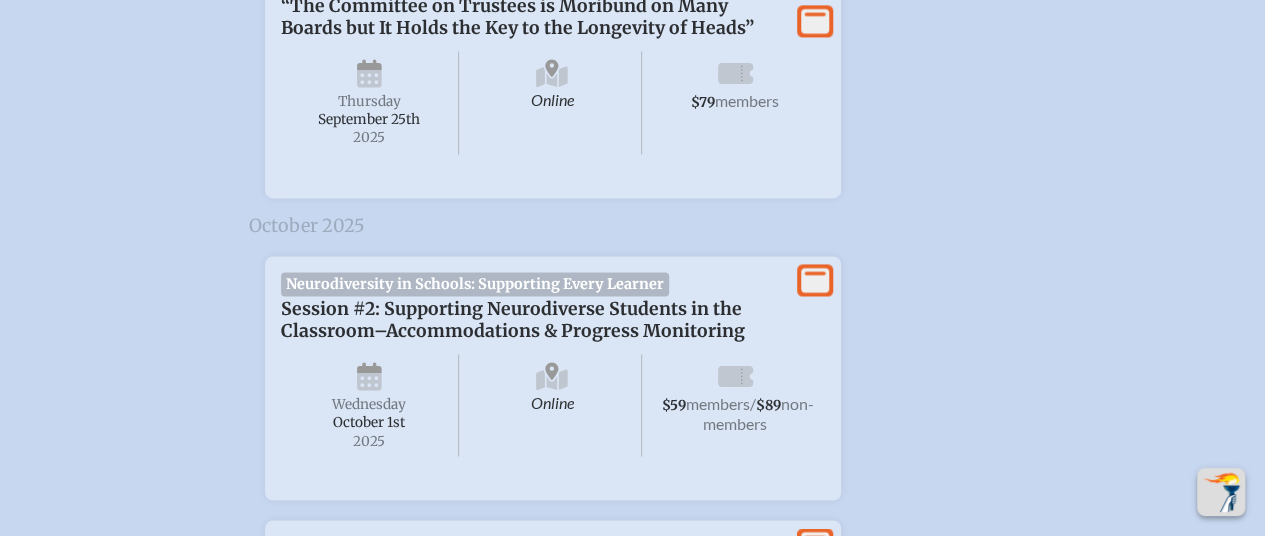 click on "Online [DAY] , [MONTH] [ORDINAL] , [YEAR] [PRICE]  members  /   [PRICE]  non-members" at bounding box center [553, 403] 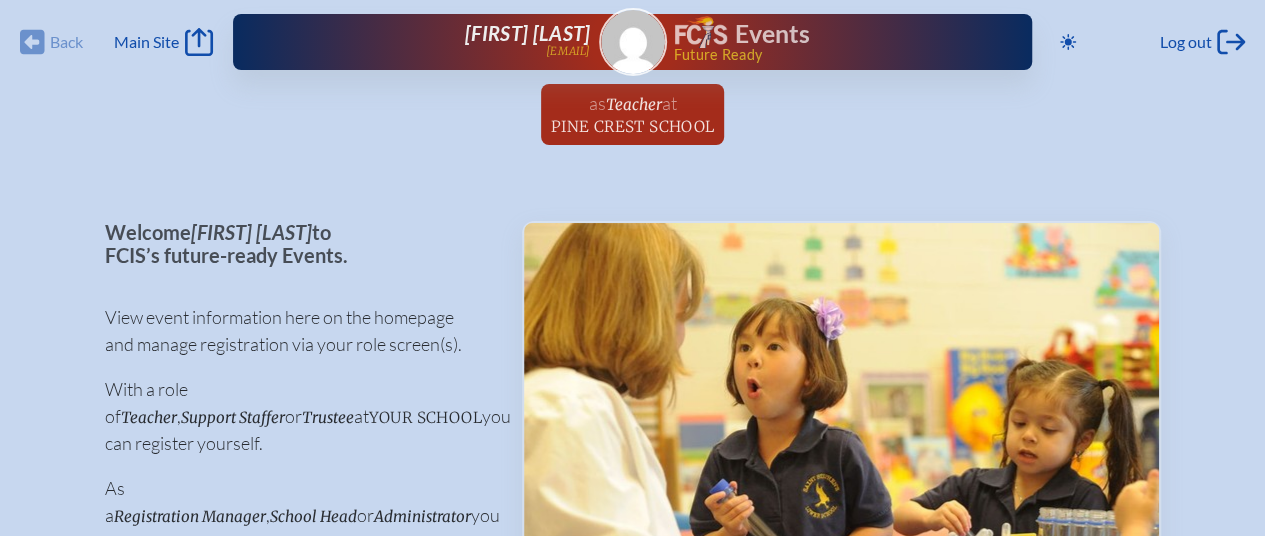 scroll, scrollTop: 1, scrollLeft: 14, axis: both 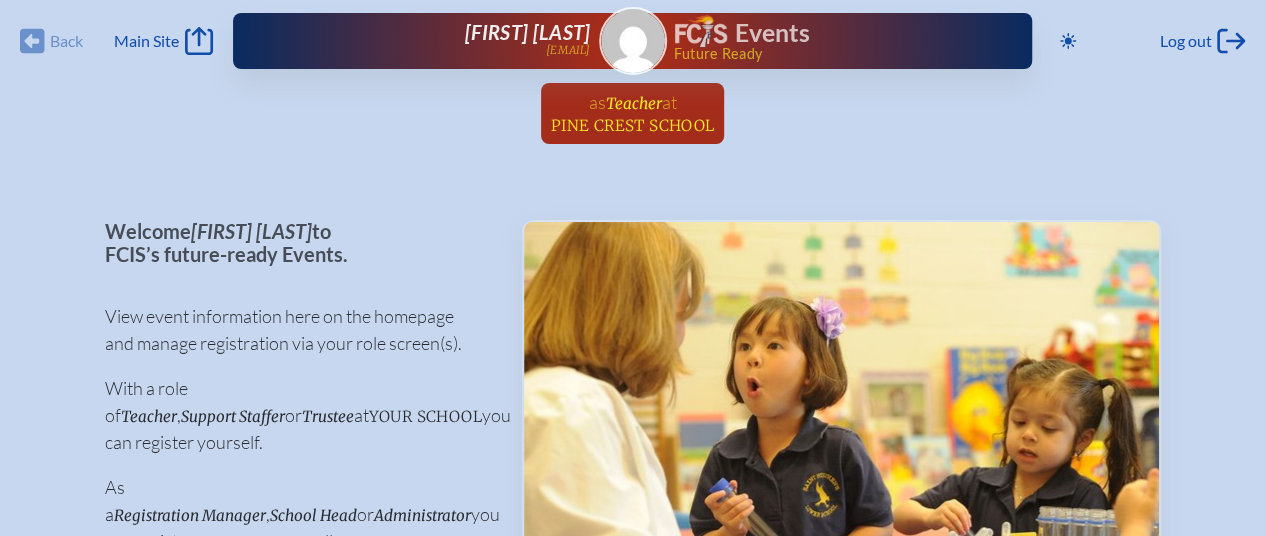 click on "Pine Crest School" at bounding box center (633, 125) 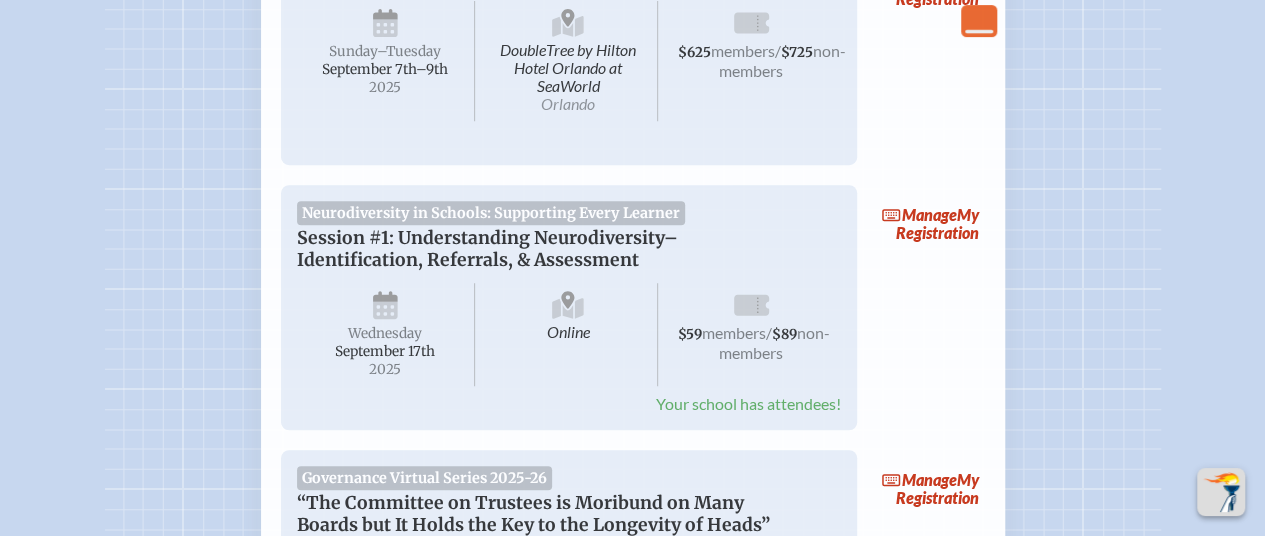 scroll, scrollTop: 423, scrollLeft: 0, axis: vertical 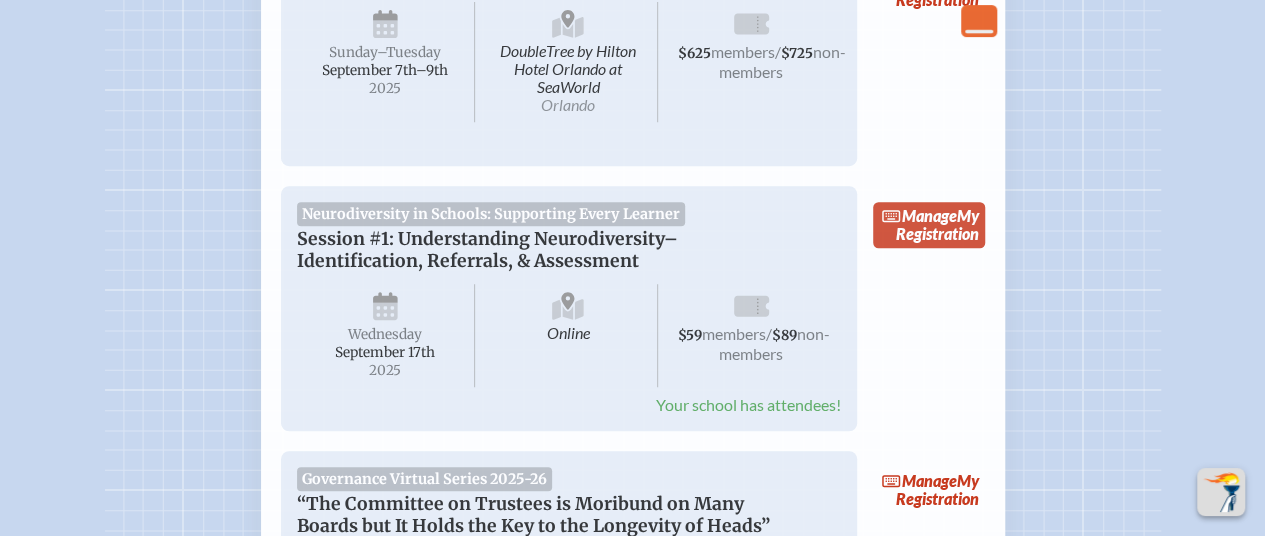 click on "Manage   My Registration" at bounding box center (929, 225) 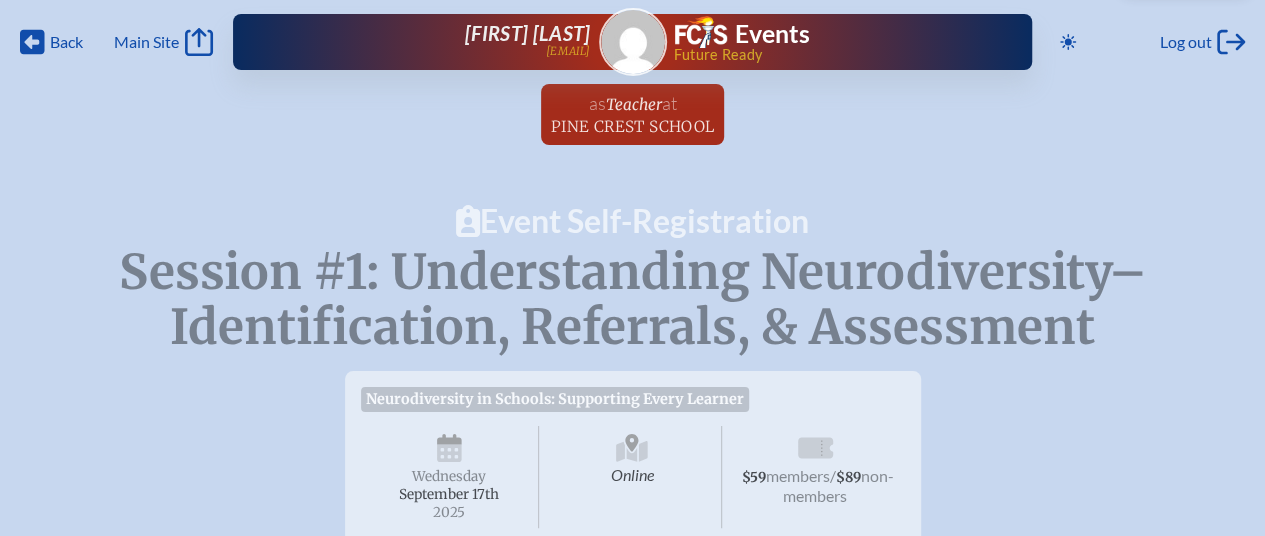 scroll, scrollTop: 170, scrollLeft: 0, axis: vertical 